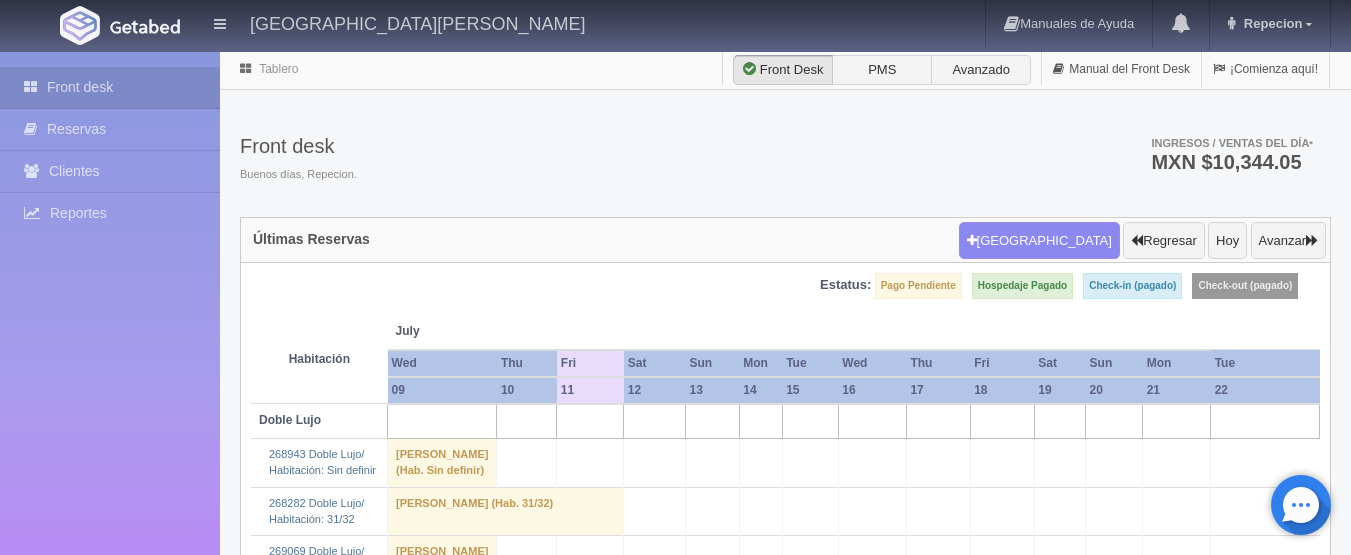 scroll, scrollTop: 0, scrollLeft: 0, axis: both 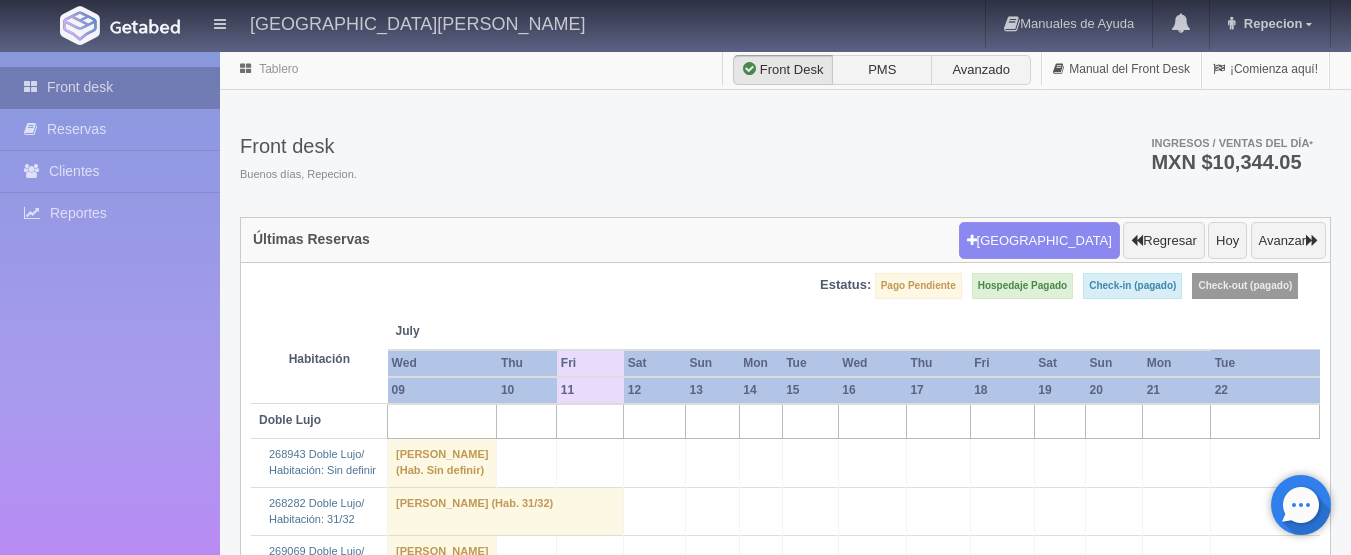 click on "Front desk" at bounding box center (110, 87) 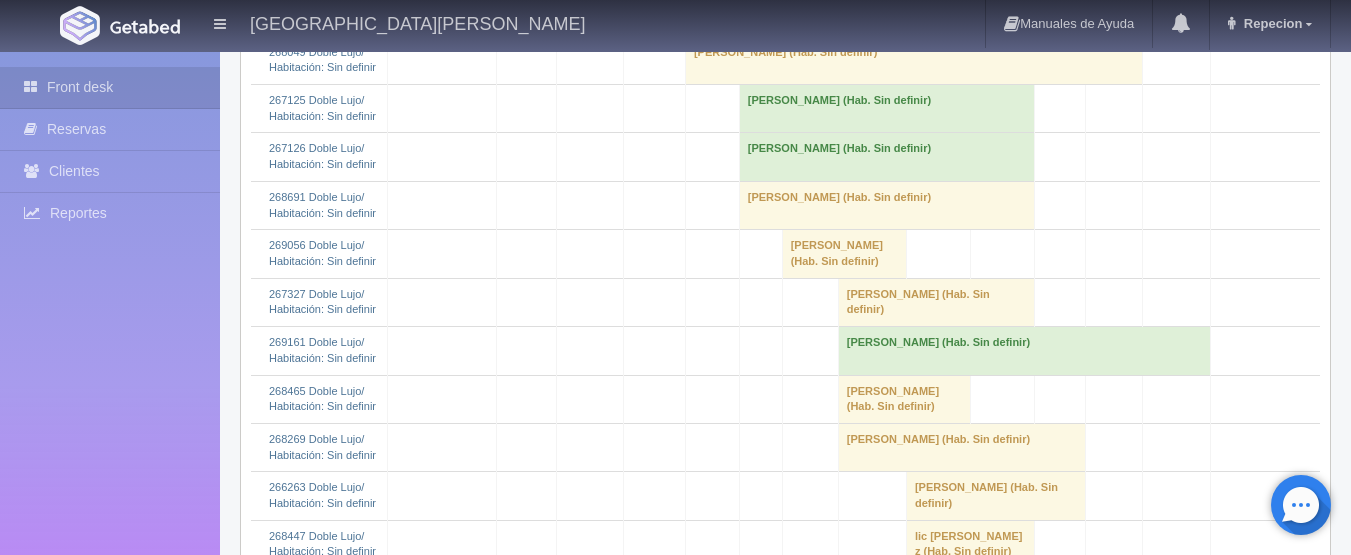 scroll, scrollTop: 800, scrollLeft: 0, axis: vertical 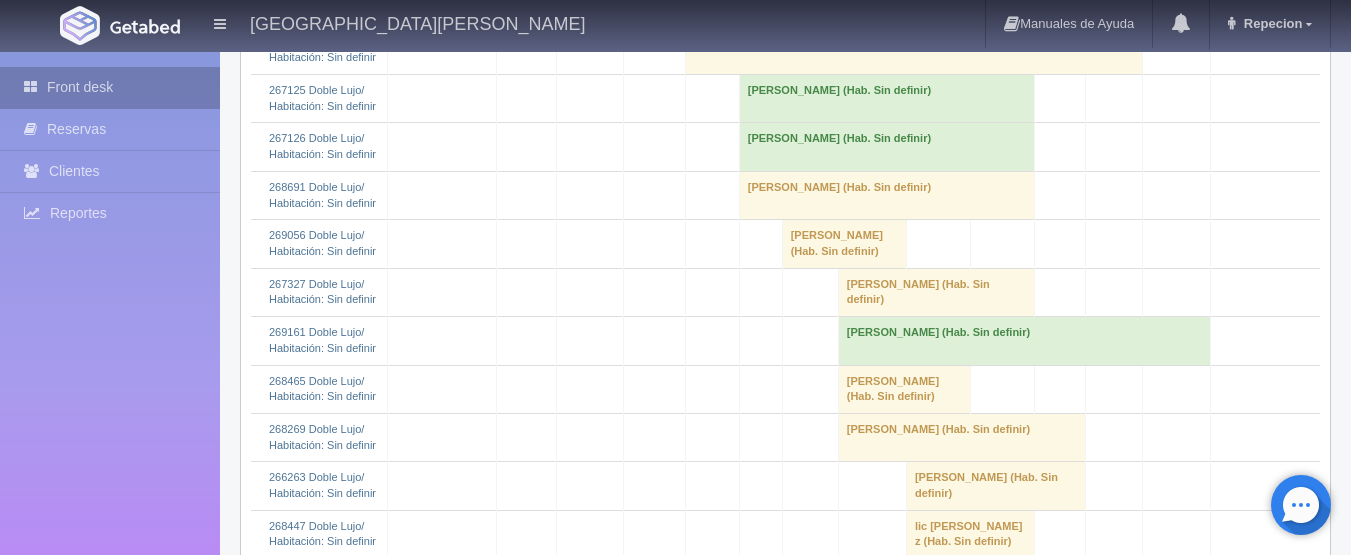 click at bounding box center (35, 87) 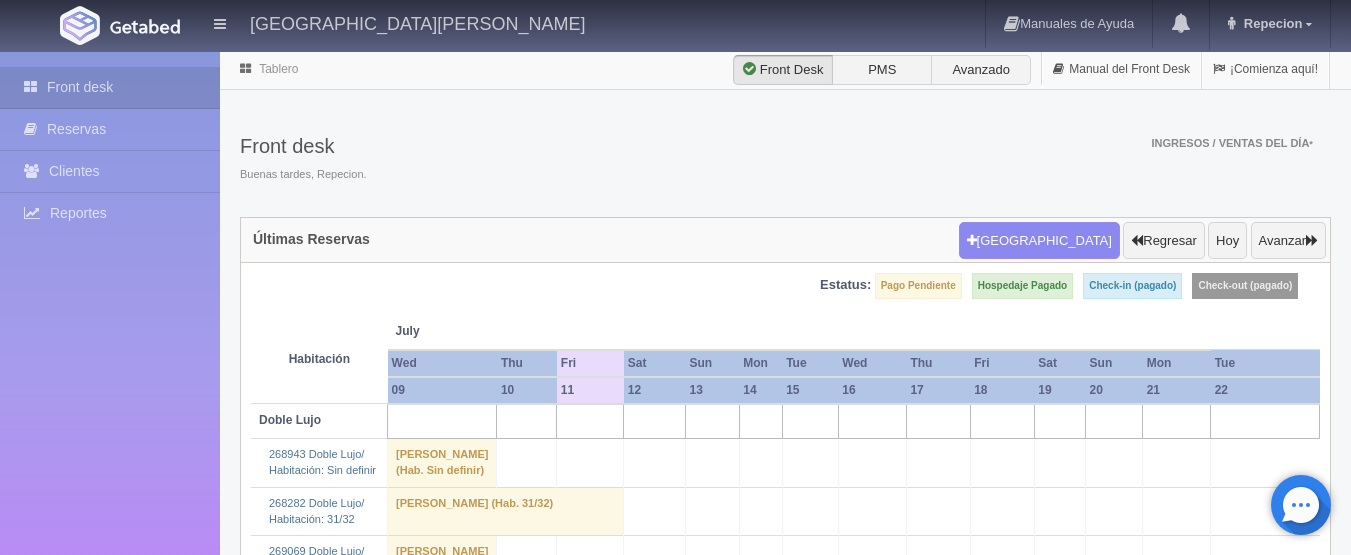 scroll, scrollTop: 0, scrollLeft: 0, axis: both 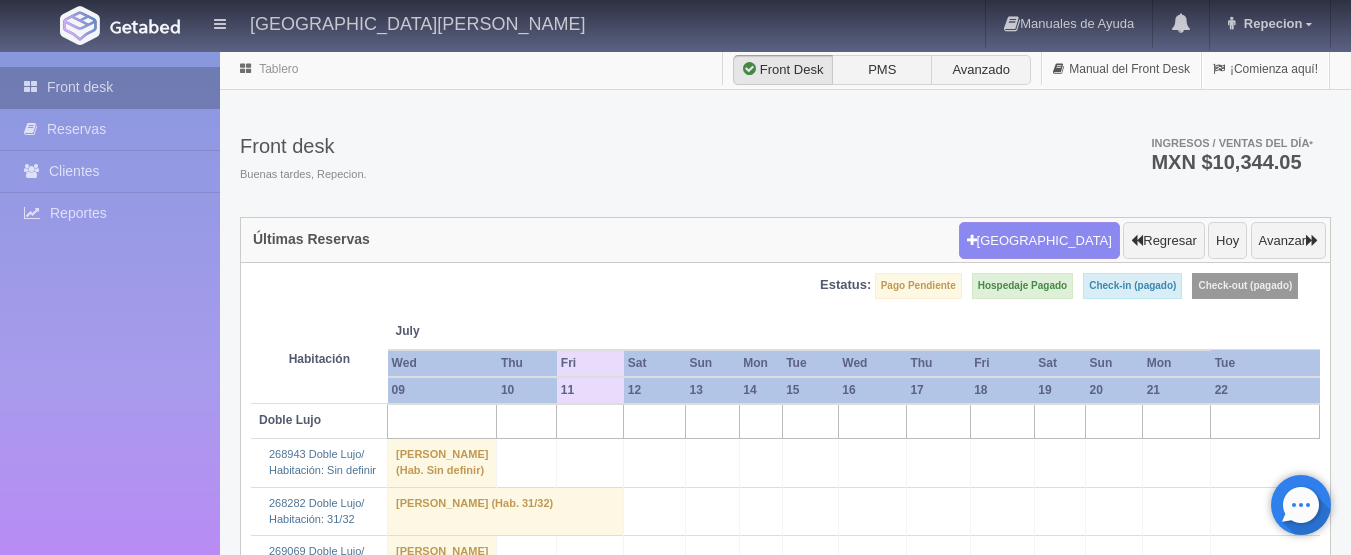 click on "Front desk" at bounding box center [110, 87] 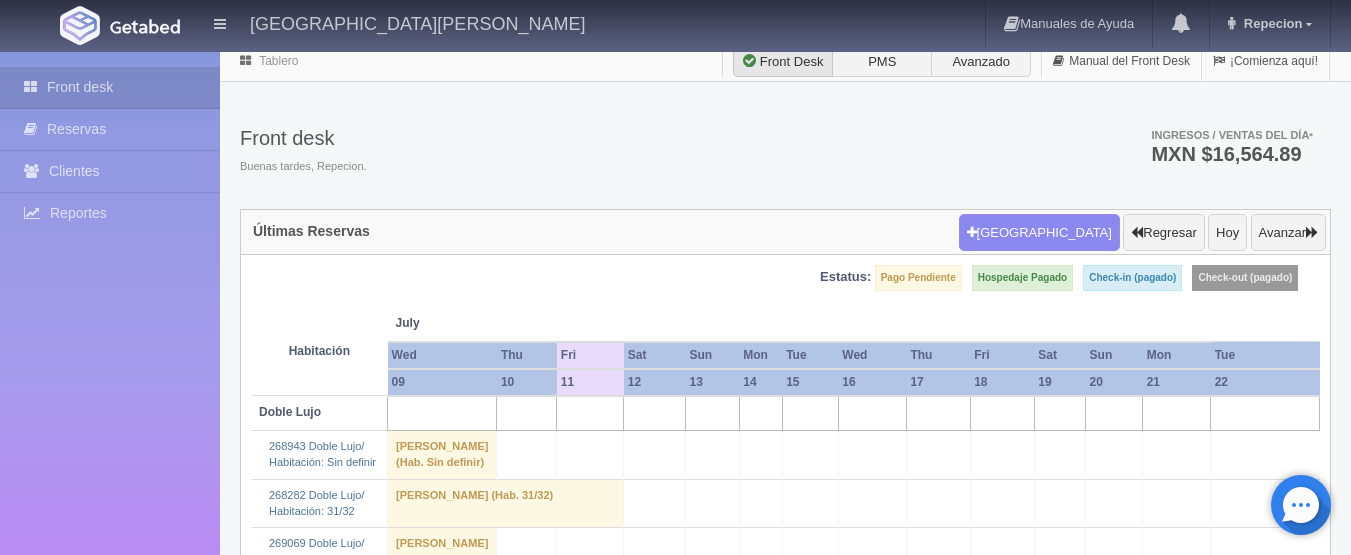 scroll, scrollTop: 0, scrollLeft: 0, axis: both 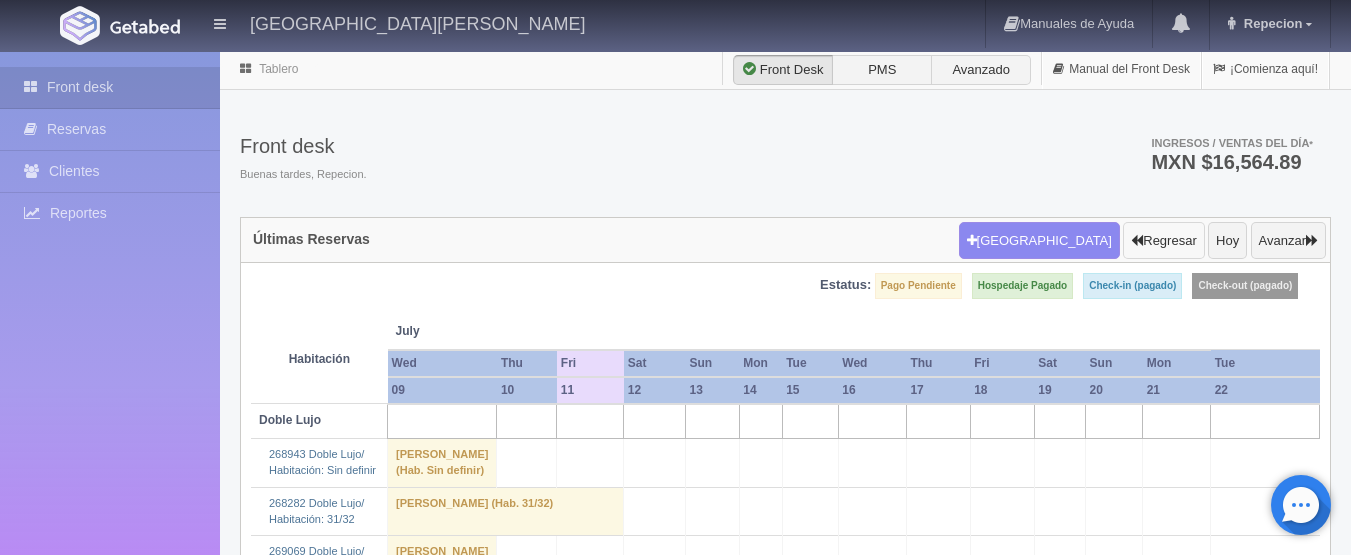 click on "Regresar" at bounding box center (1163, 241) 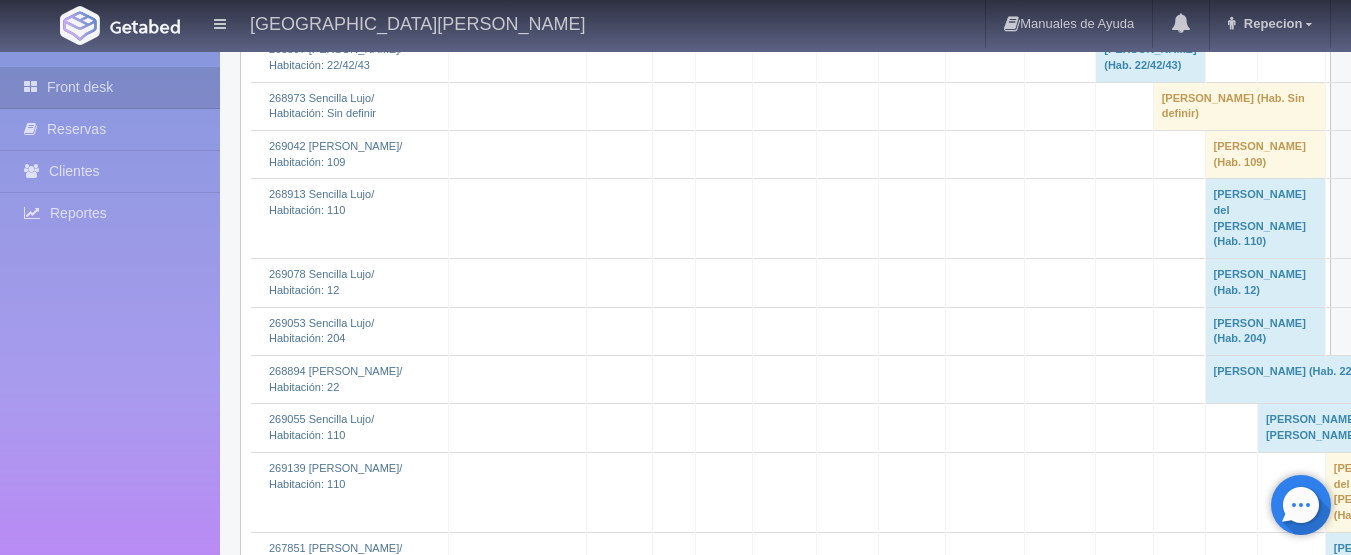 scroll, scrollTop: 3200, scrollLeft: 0, axis: vertical 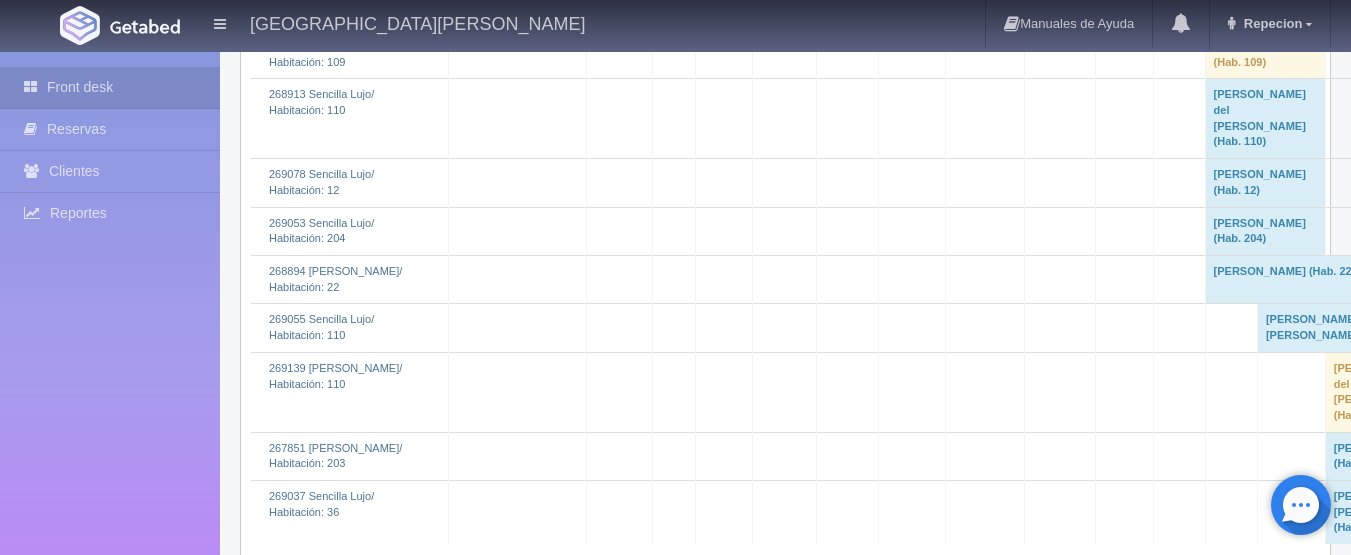 click on "Maria del Carmen Vazquez Garcia 												(Hab. 110)" at bounding box center [1265, 119] 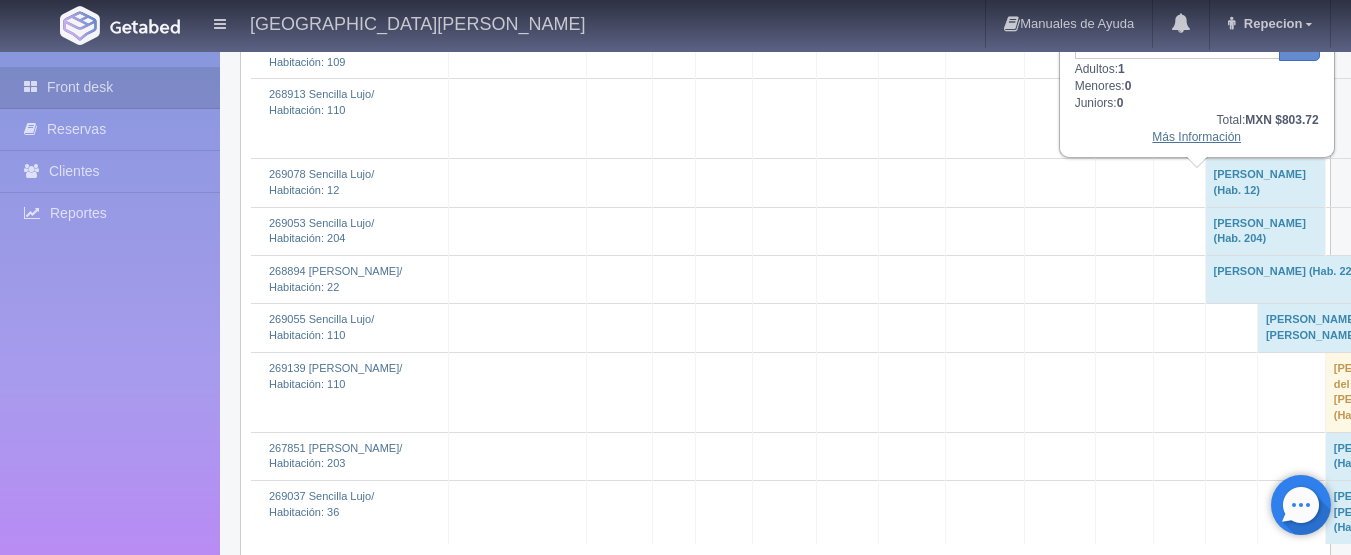 click on "Más Información" at bounding box center (1196, 137) 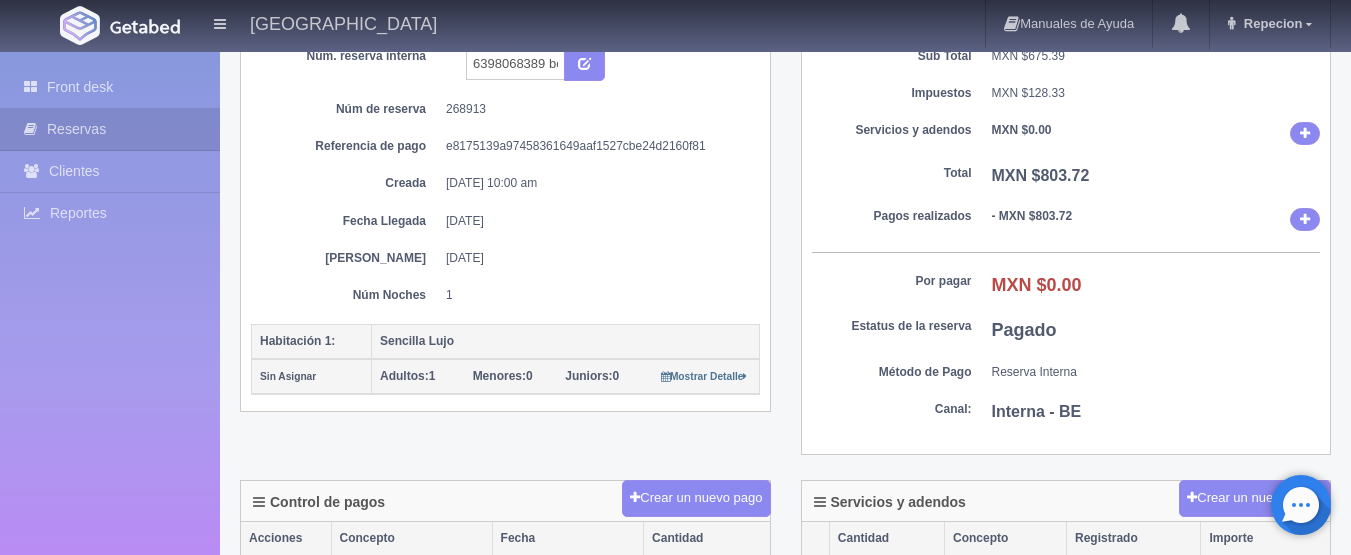 scroll, scrollTop: 200, scrollLeft: 0, axis: vertical 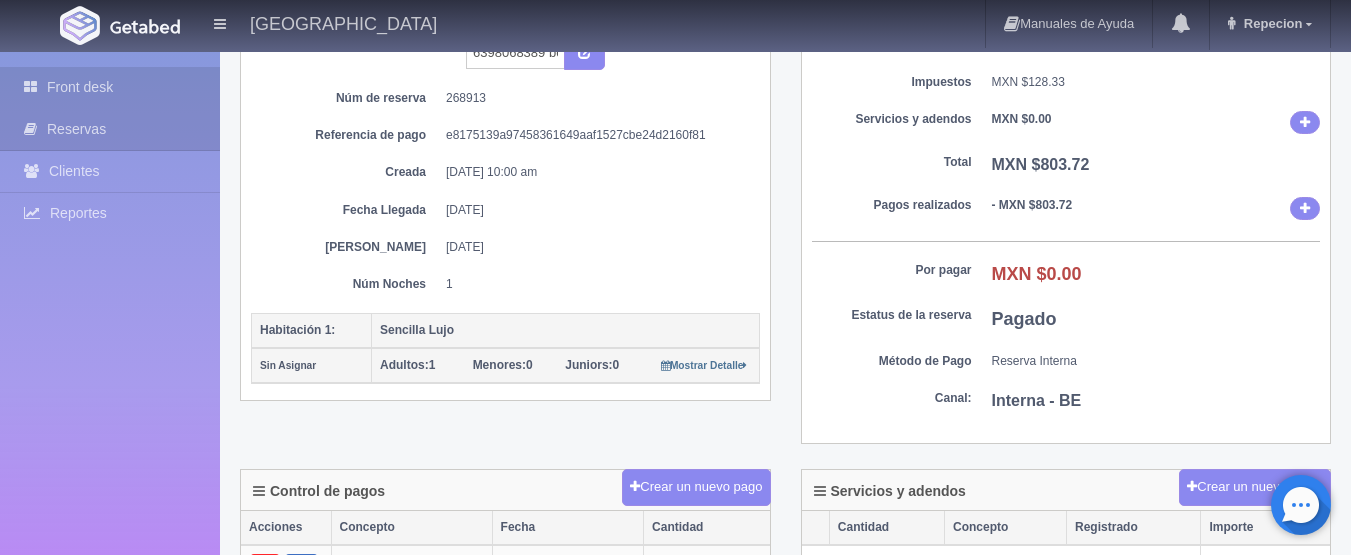 click on "Front desk" at bounding box center (110, 87) 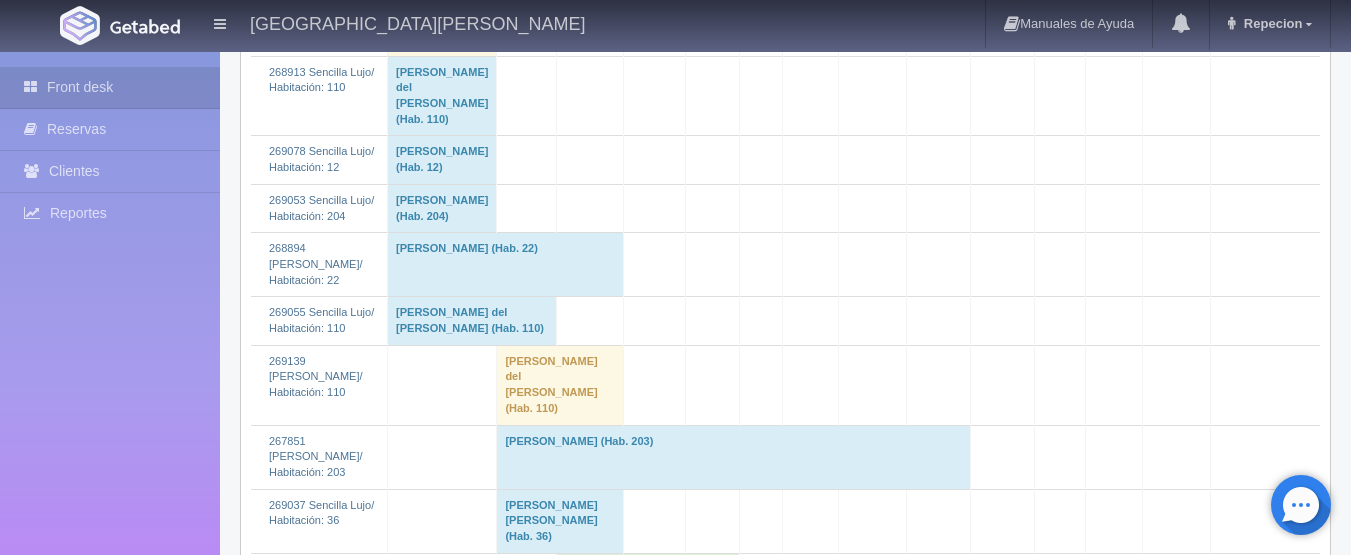 scroll, scrollTop: 2100, scrollLeft: 0, axis: vertical 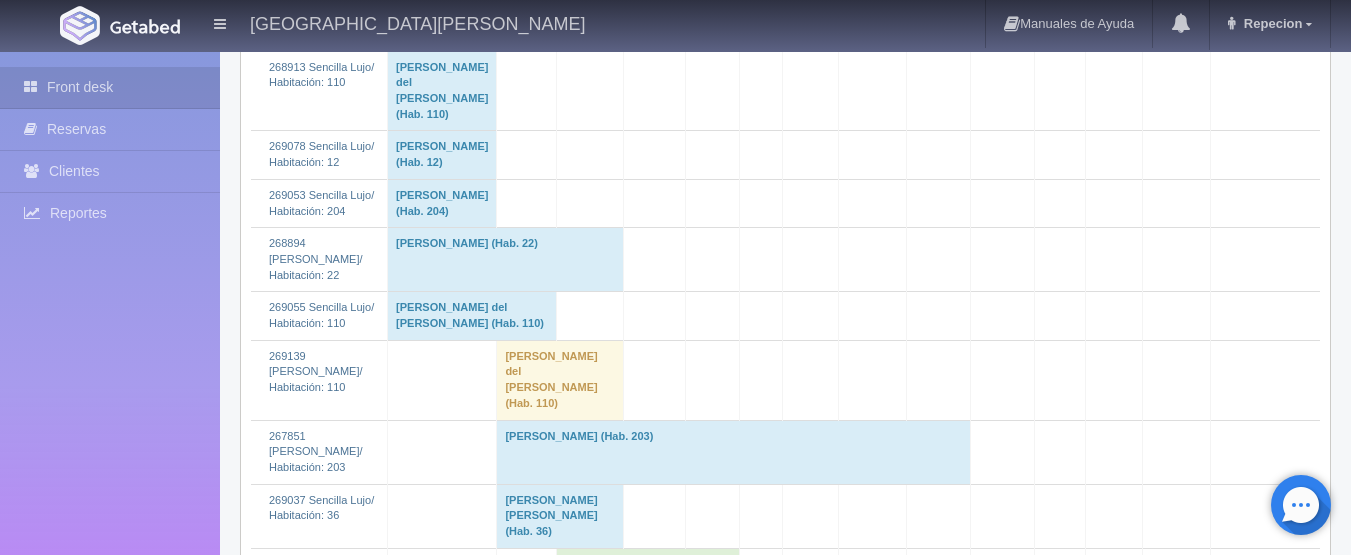 click on "[PERSON_NAME] del [PERSON_NAME] 												(Hab. 110)" at bounding box center (442, 91) 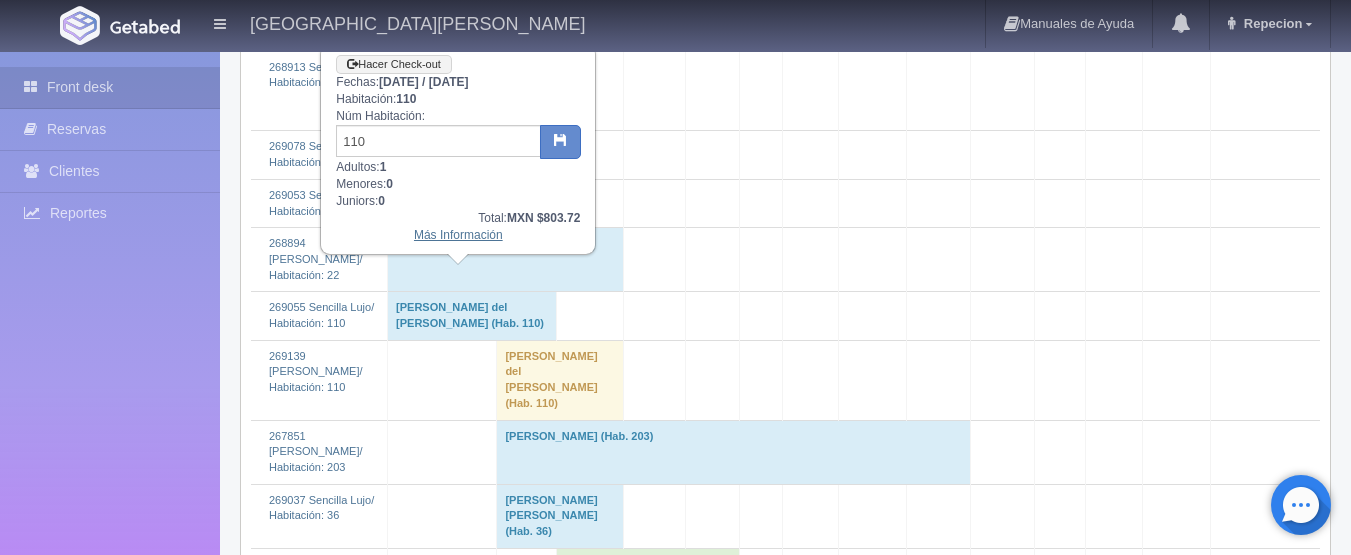 click on "Más Información" at bounding box center (458, 235) 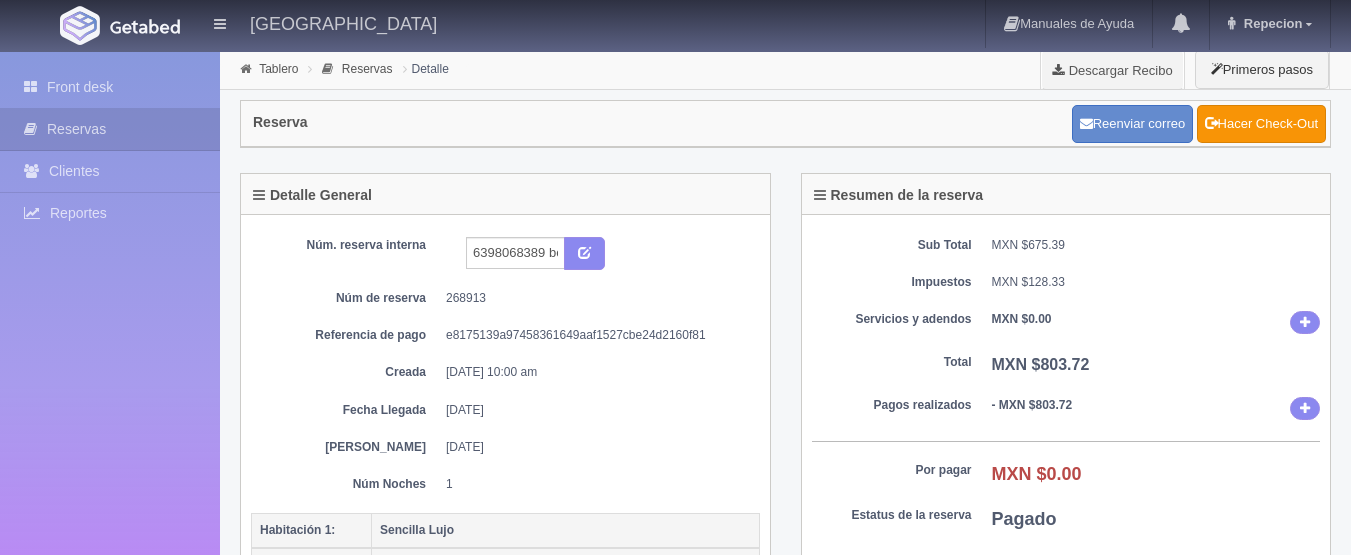 scroll, scrollTop: 0, scrollLeft: 0, axis: both 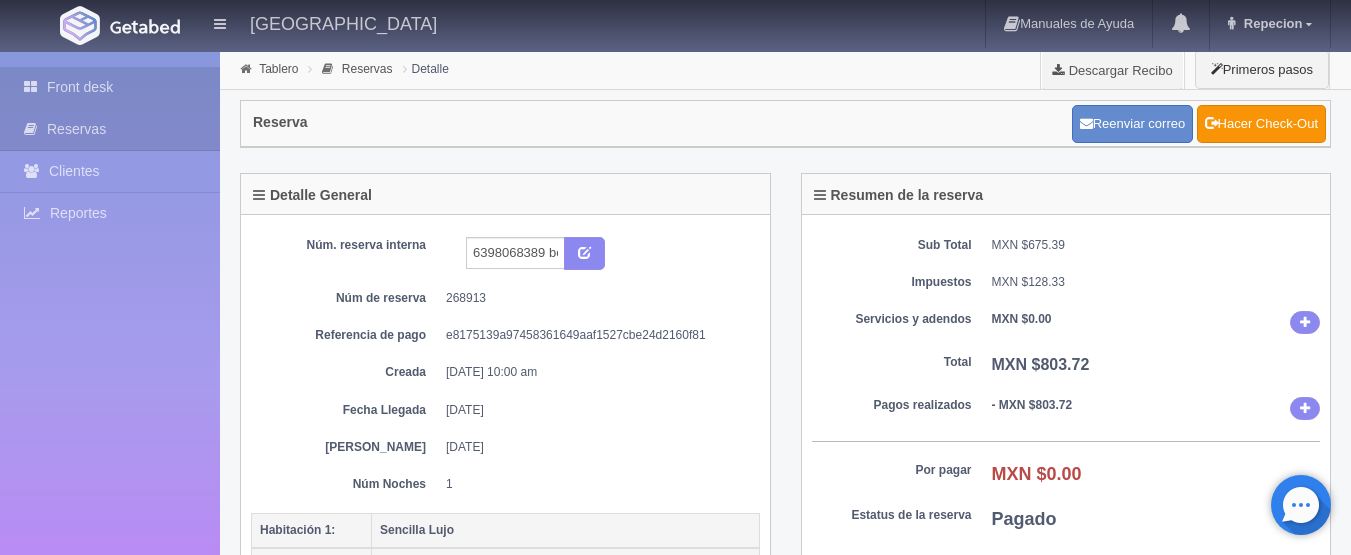 click on "Front desk" at bounding box center (110, 87) 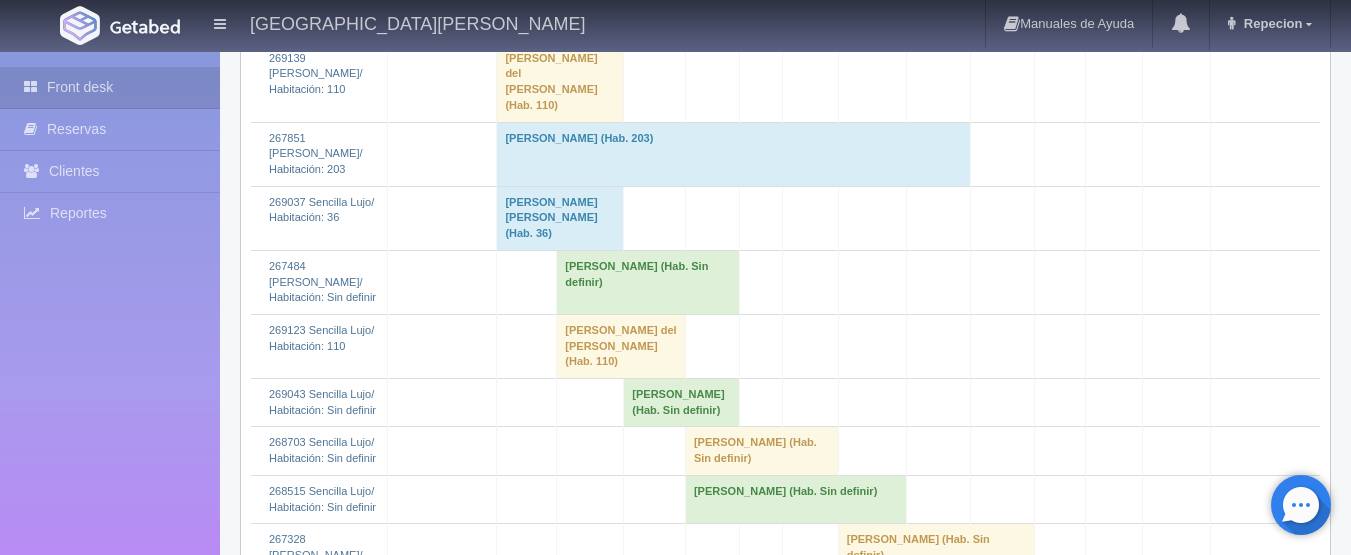 scroll, scrollTop: 2400, scrollLeft: 0, axis: vertical 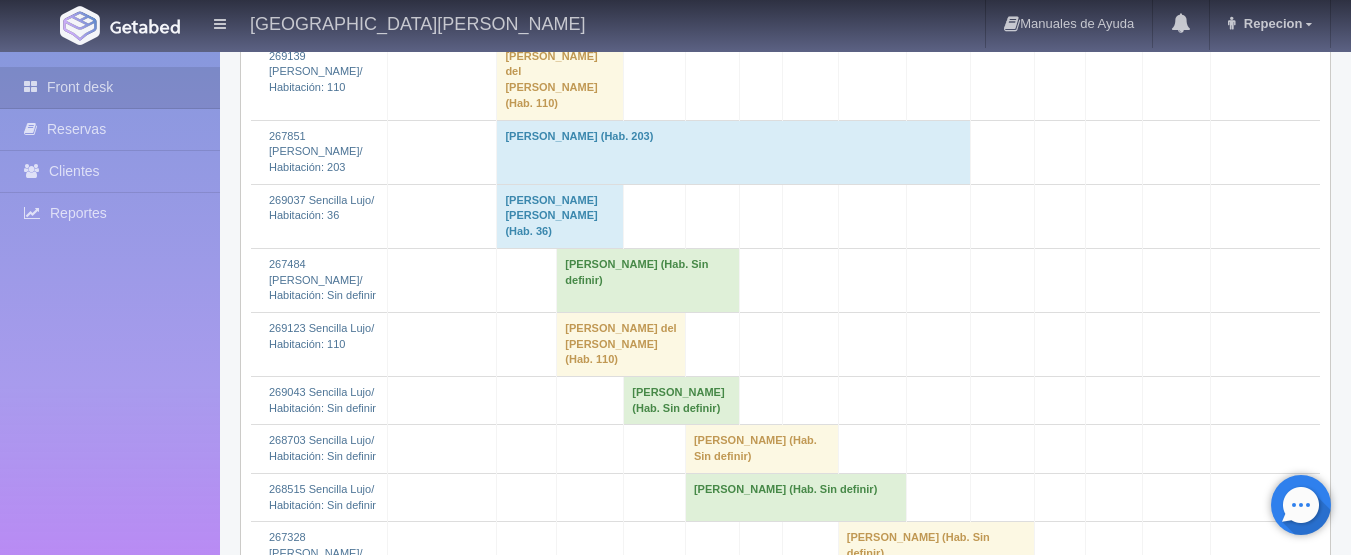 click on "Maria del Carmen Vazquez Garcia 												(Hab. 110)" at bounding box center [560, 80] 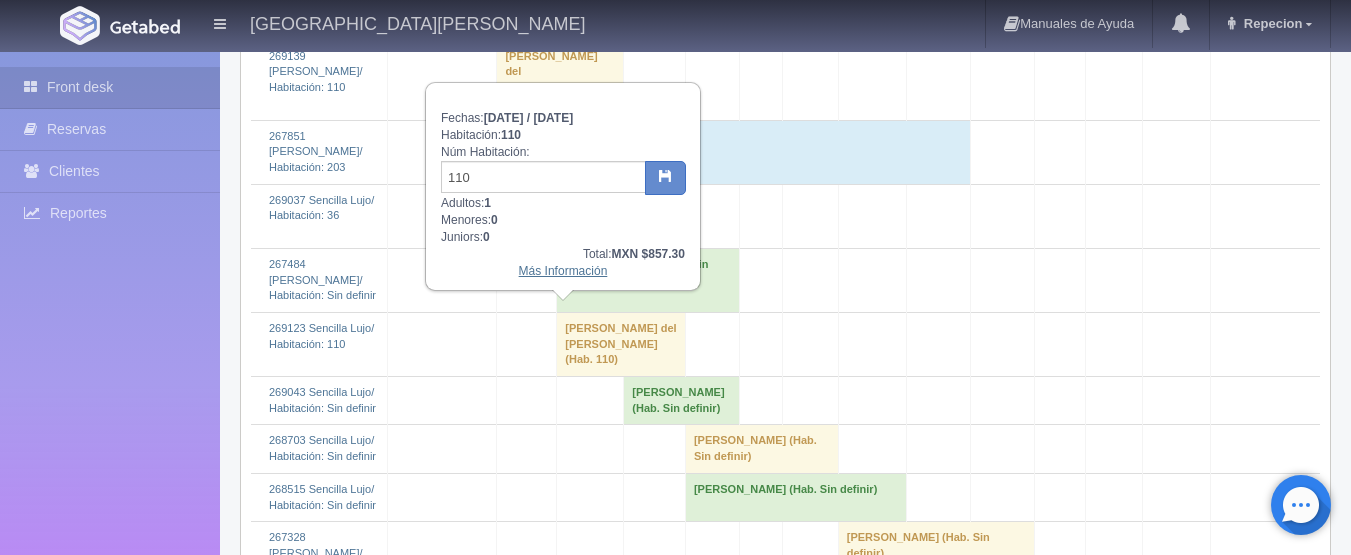 click on "Más Información" at bounding box center (563, 271) 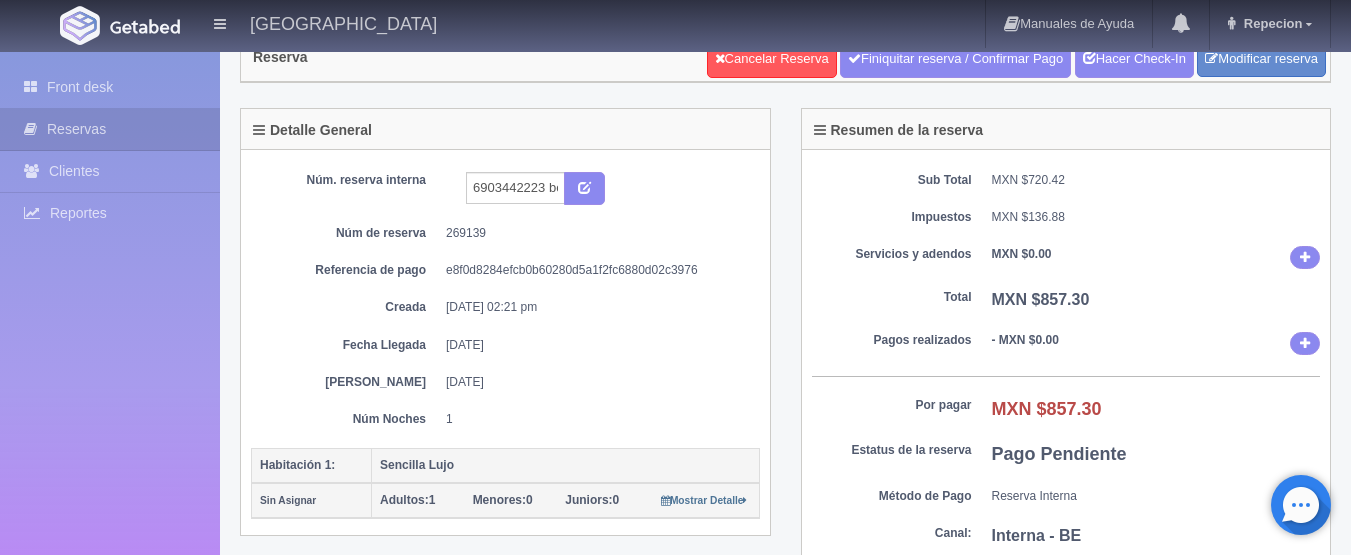 scroll, scrollTop: 100, scrollLeft: 0, axis: vertical 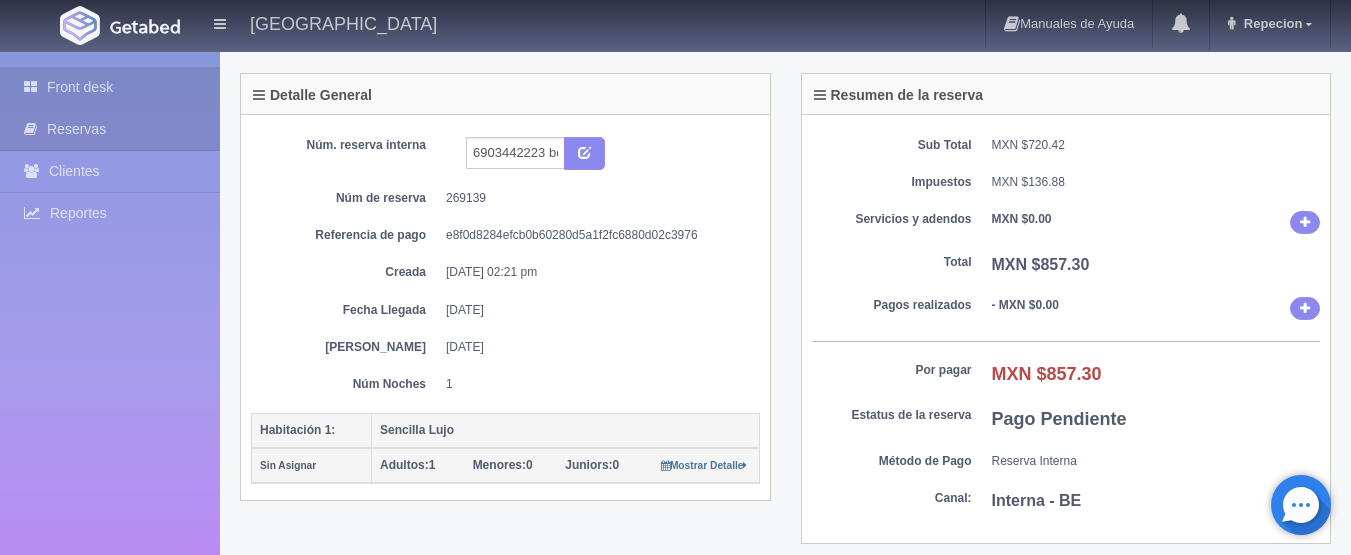 click on "Front desk" at bounding box center [110, 87] 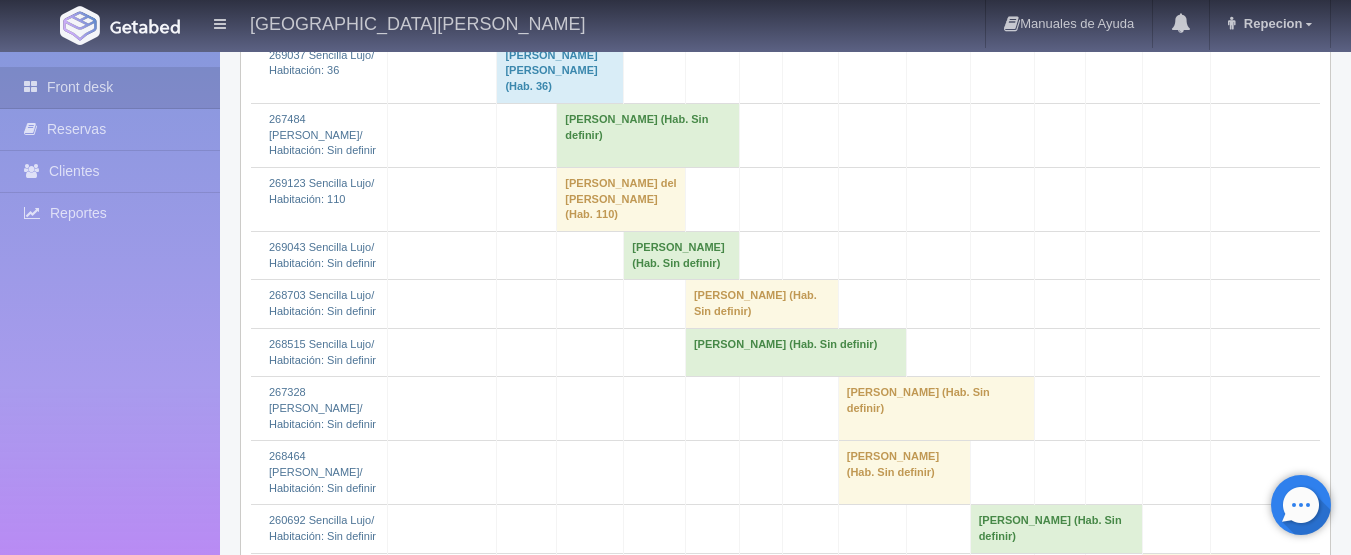 scroll, scrollTop: 2600, scrollLeft: 0, axis: vertical 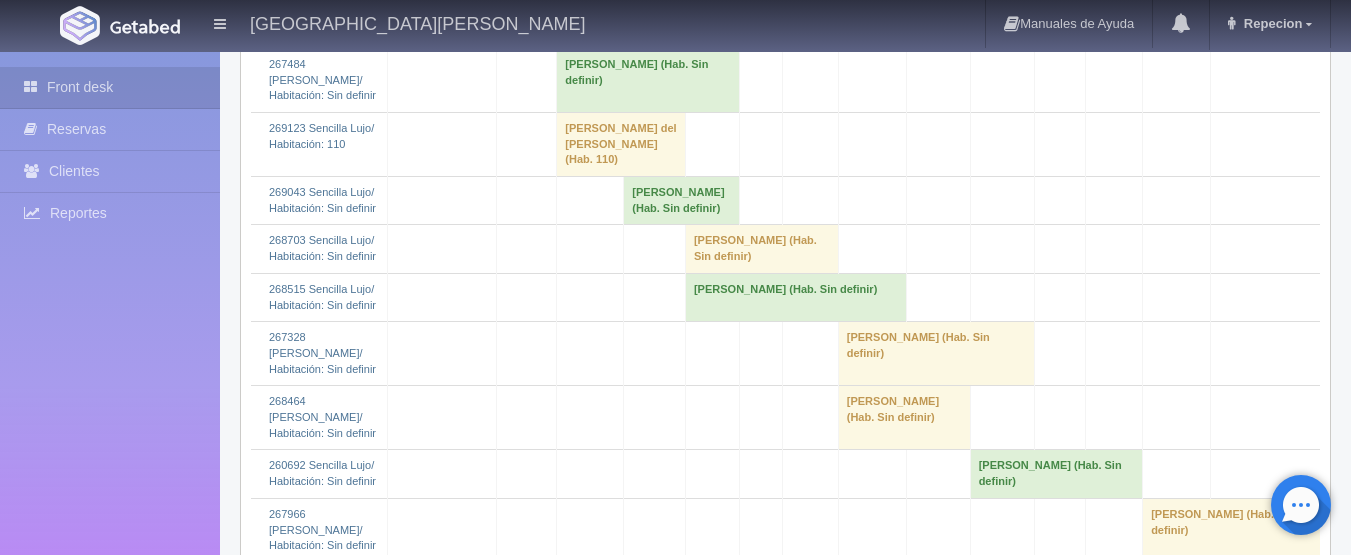 click on "[PERSON_NAME] del [PERSON_NAME] 												(Hab. 110)" at bounding box center [621, 144] 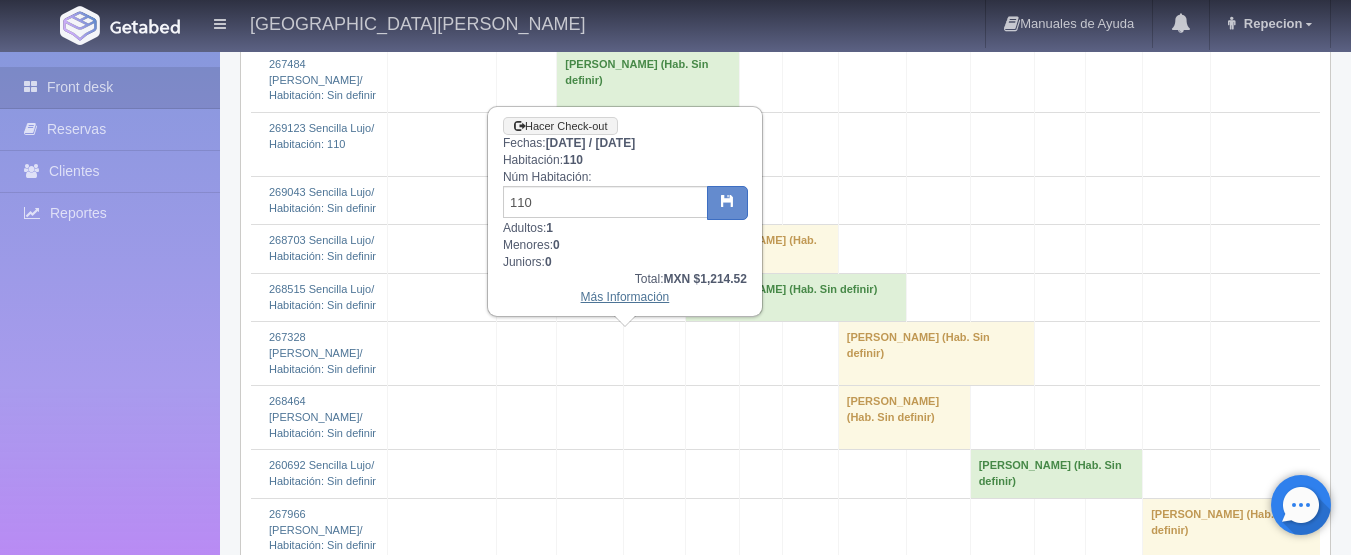 click on "Más Información" at bounding box center (625, 297) 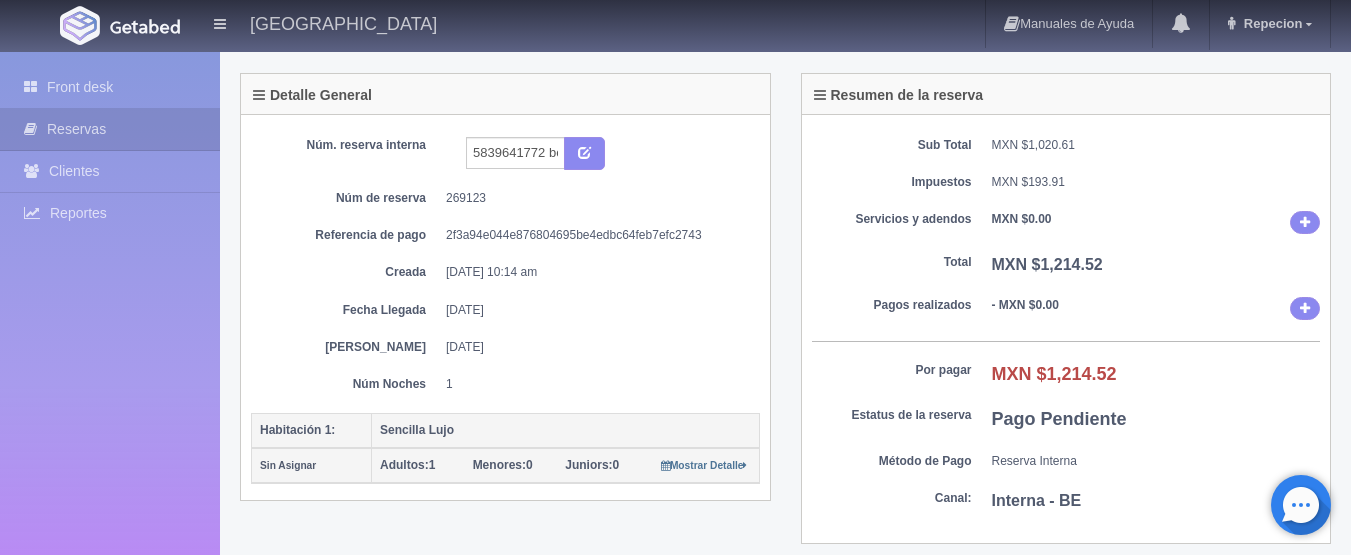scroll, scrollTop: 0, scrollLeft: 0, axis: both 